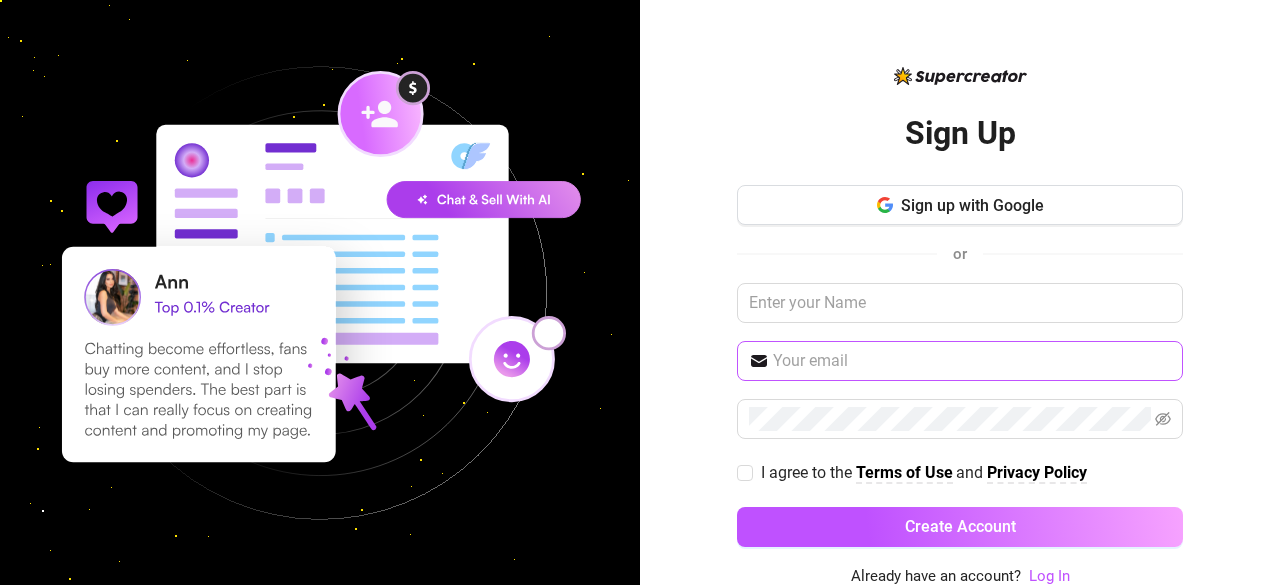 scroll, scrollTop: 0, scrollLeft: 0, axis: both 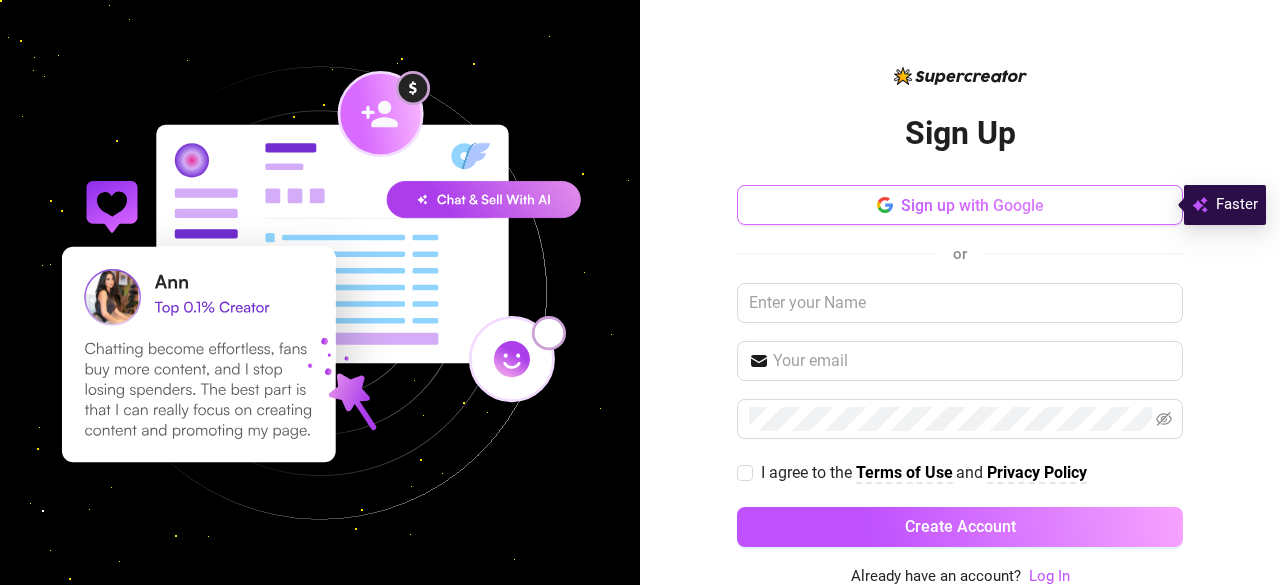 click on "Sign up with Google" at bounding box center [960, 205] 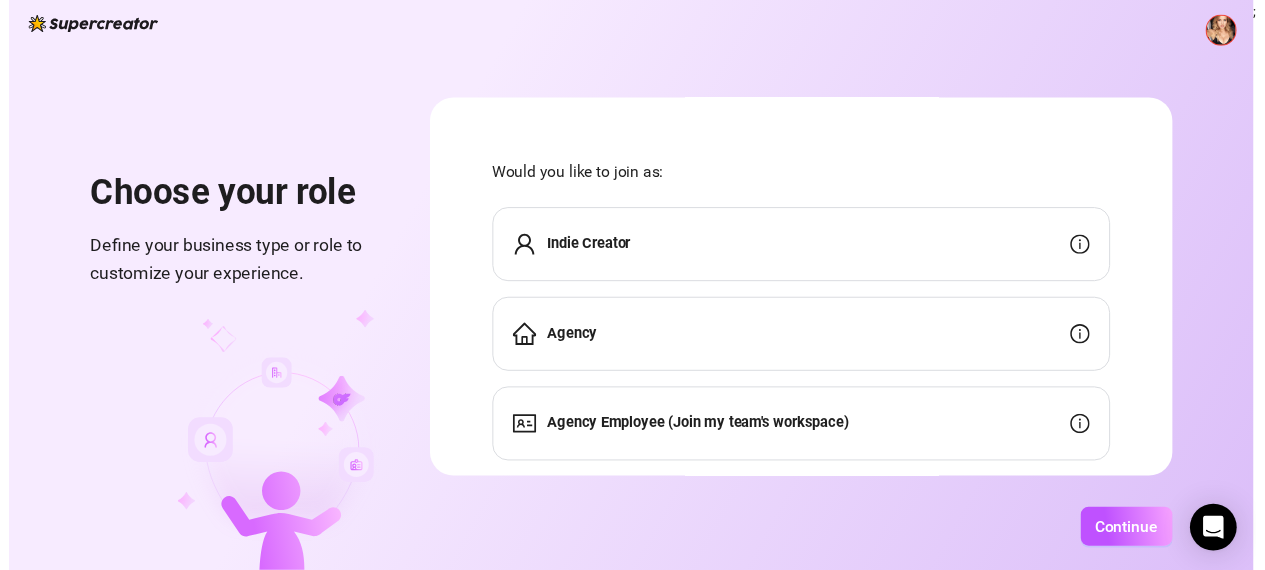 scroll, scrollTop: 49, scrollLeft: 0, axis: vertical 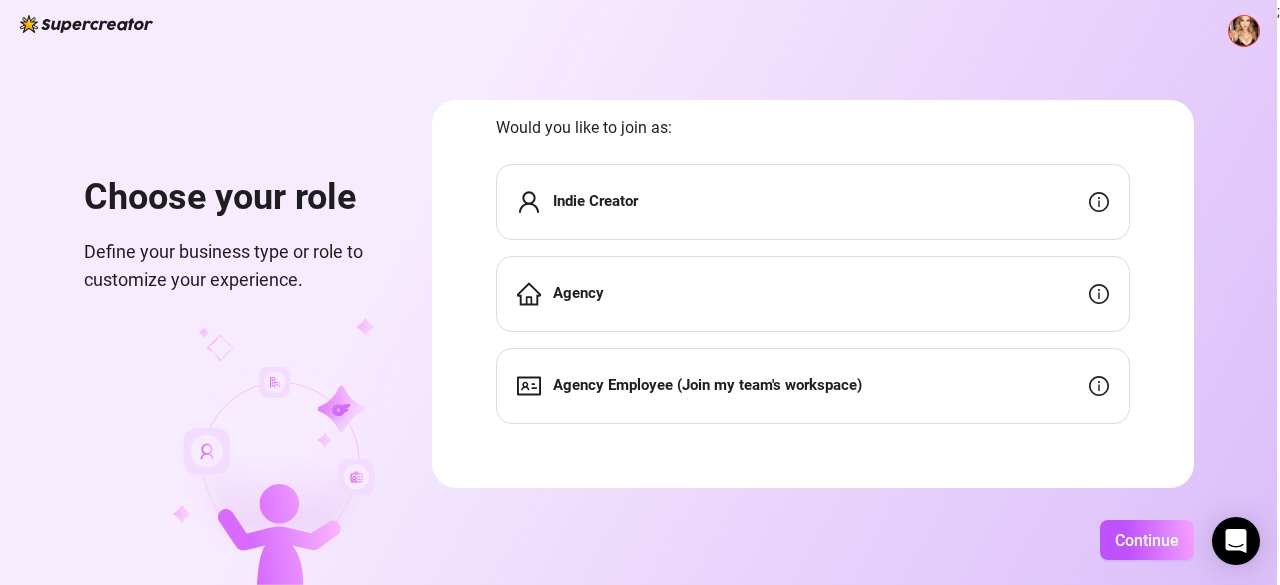 click on "Agency" at bounding box center (813, 294) 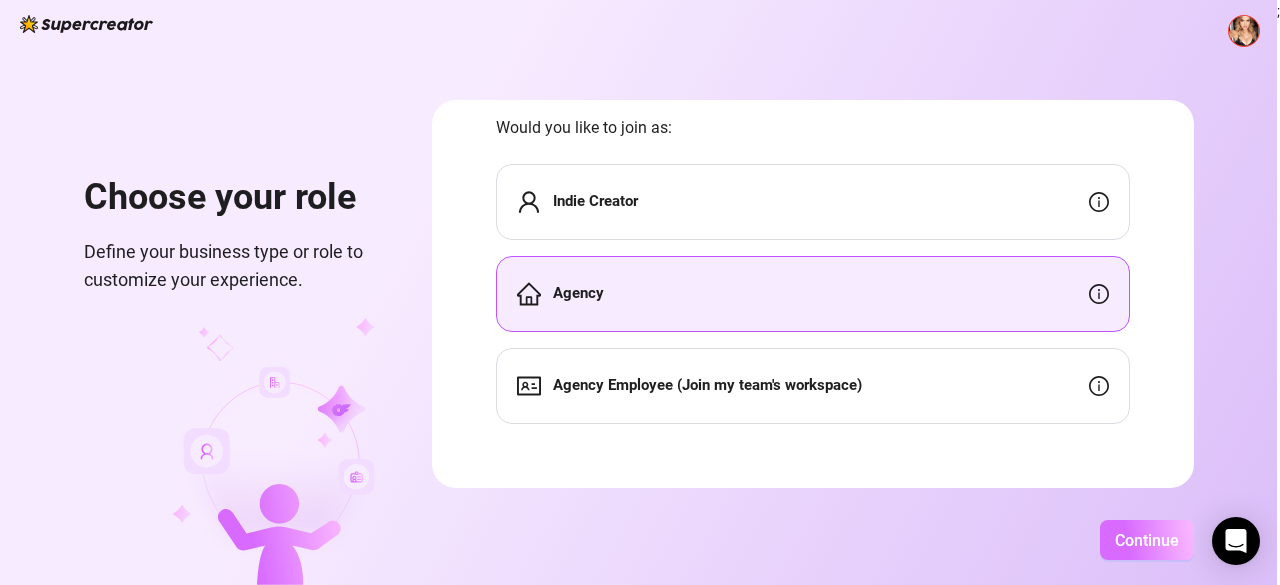 click on "Continue" at bounding box center (1147, 540) 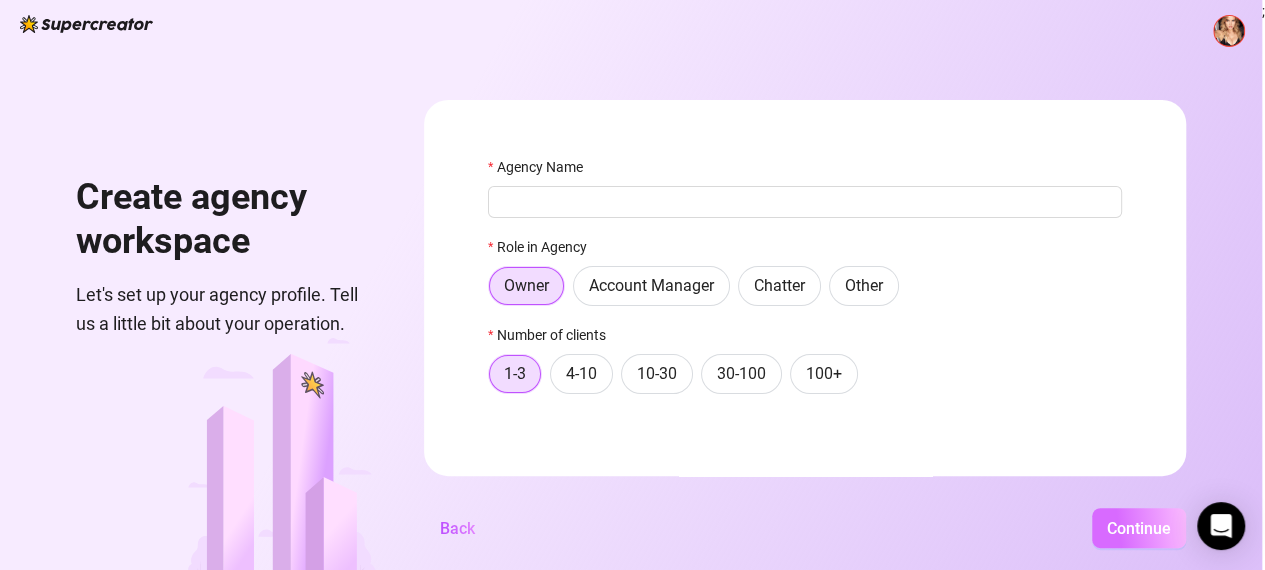 scroll, scrollTop: 0, scrollLeft: 0, axis: both 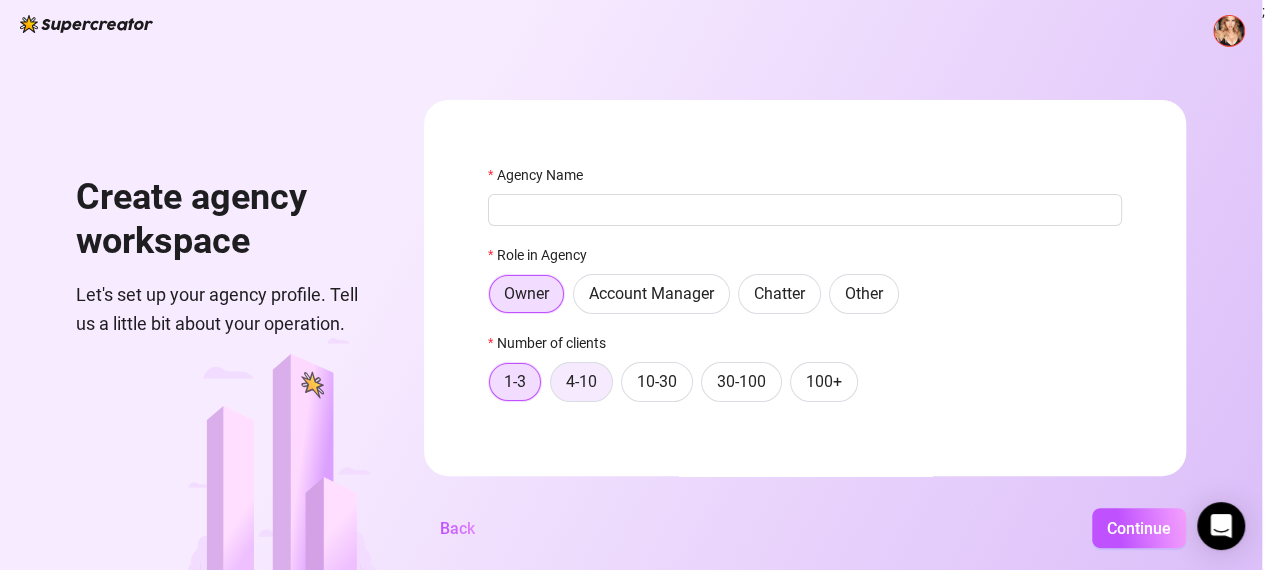 click on "4-10" at bounding box center [581, 381] 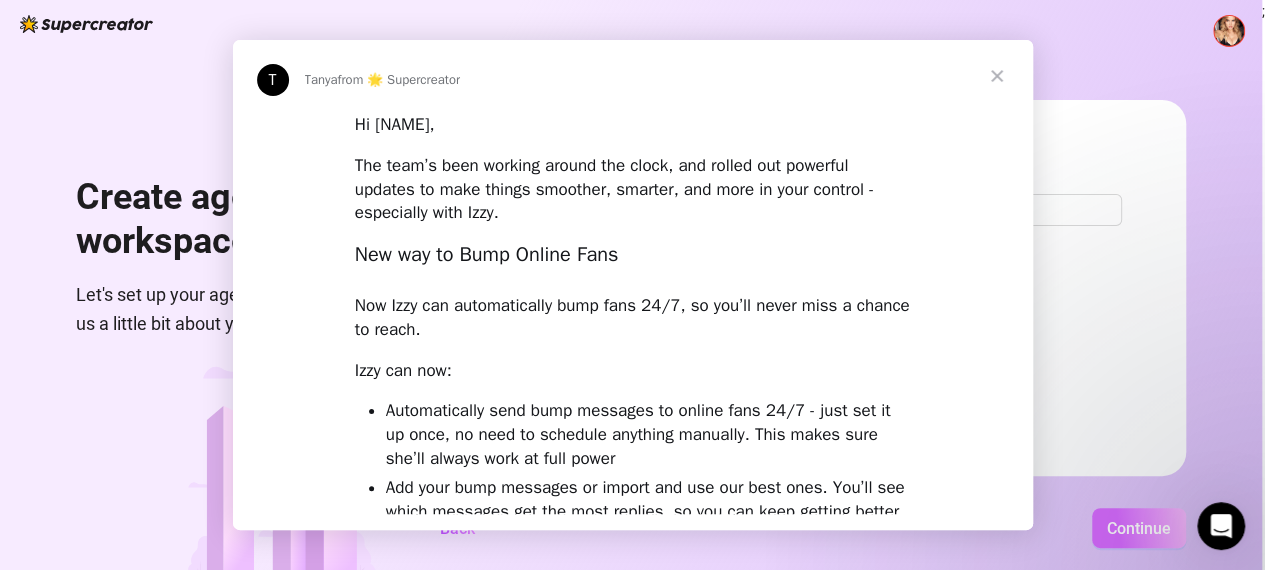 scroll, scrollTop: 0, scrollLeft: 0, axis: both 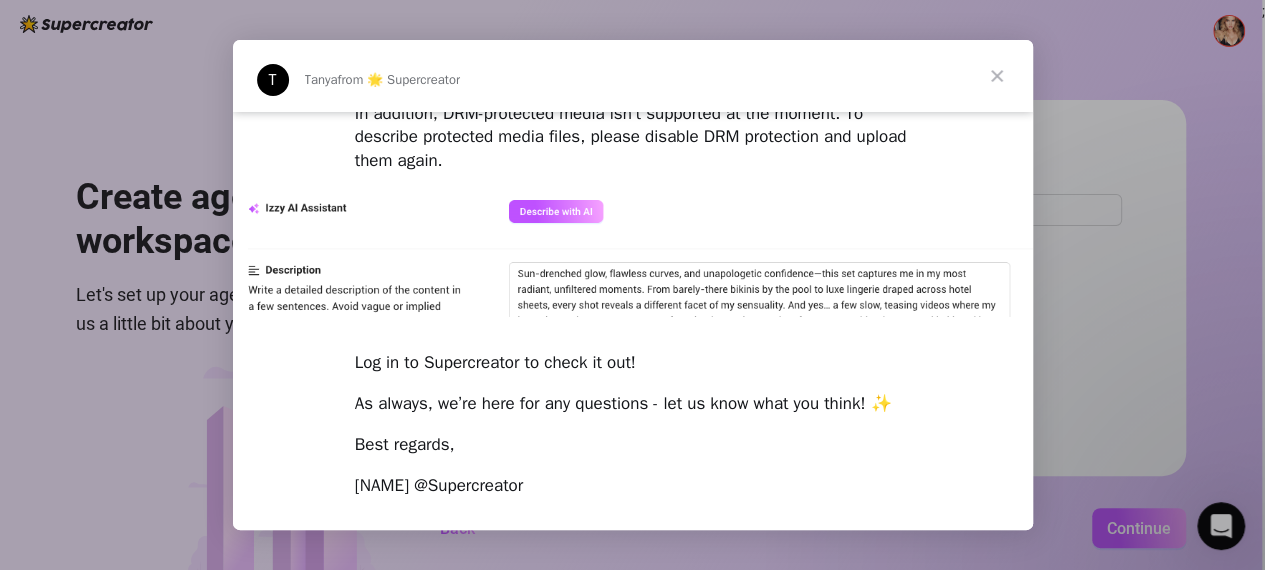 click at bounding box center [997, 76] 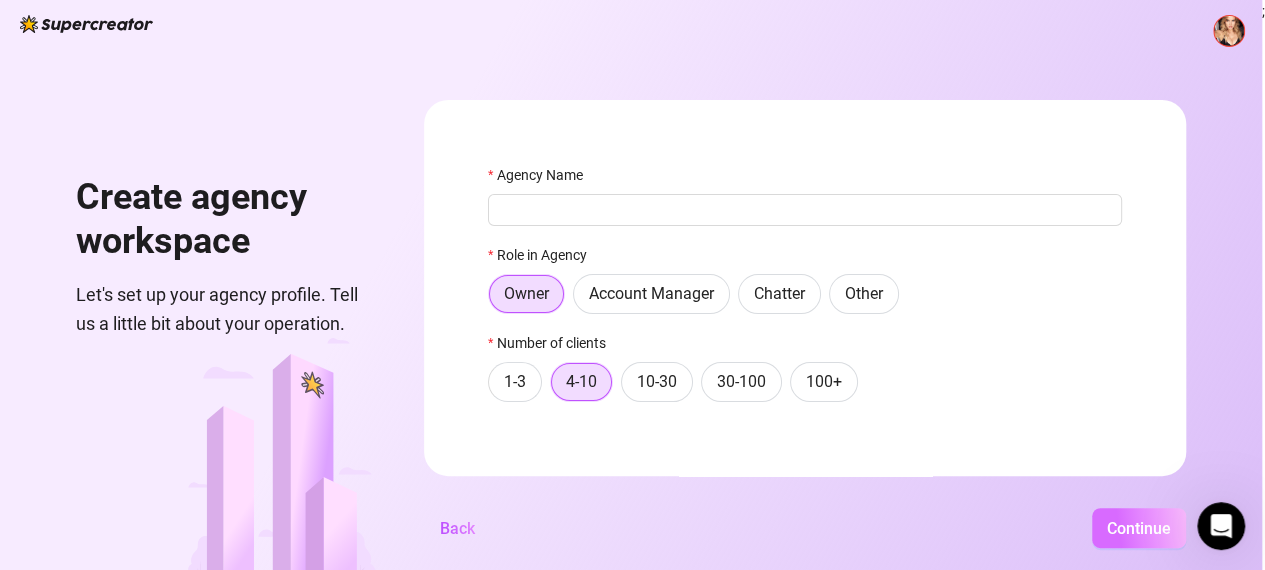 click on "Continue" at bounding box center [1139, 528] 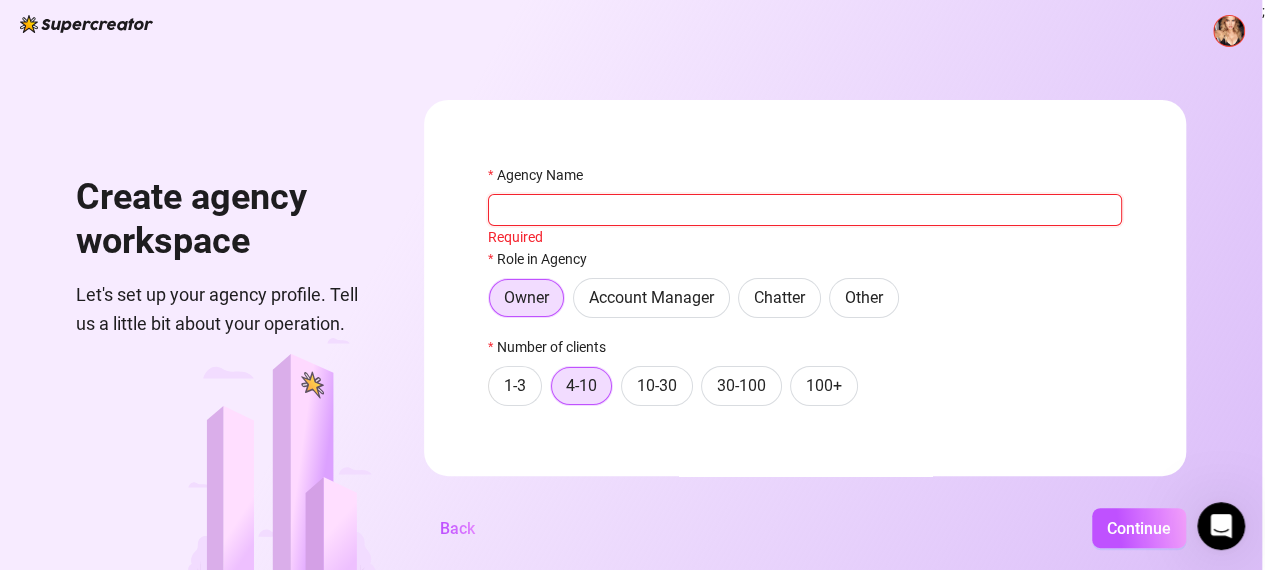 click on "Agency Name" at bounding box center (805, 210) 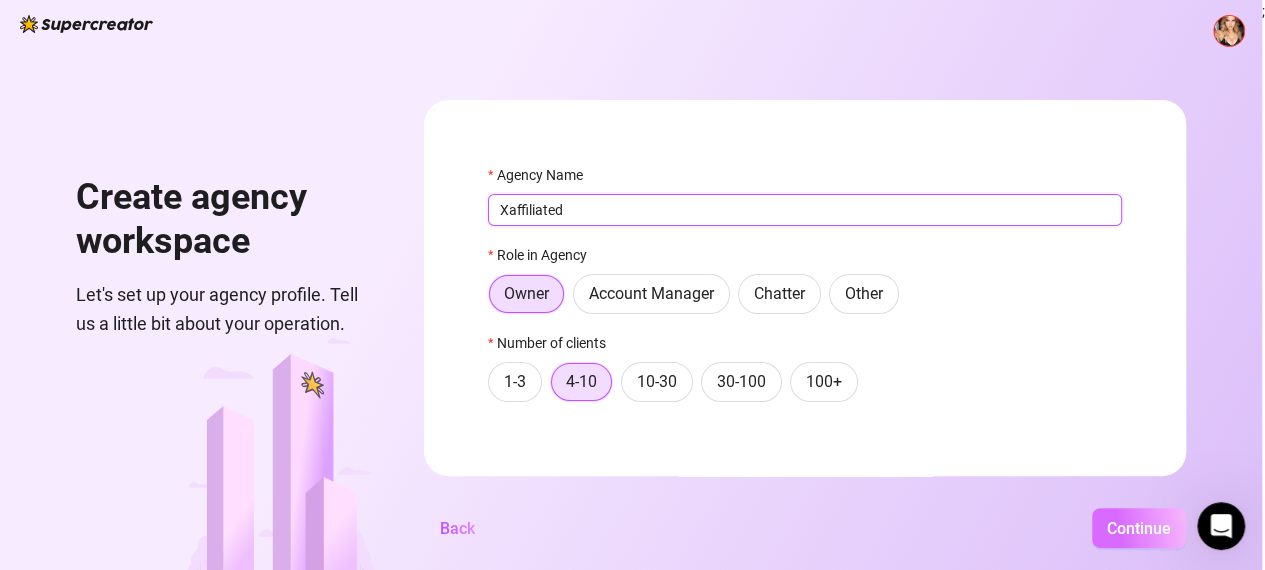type on "Xaffiliated" 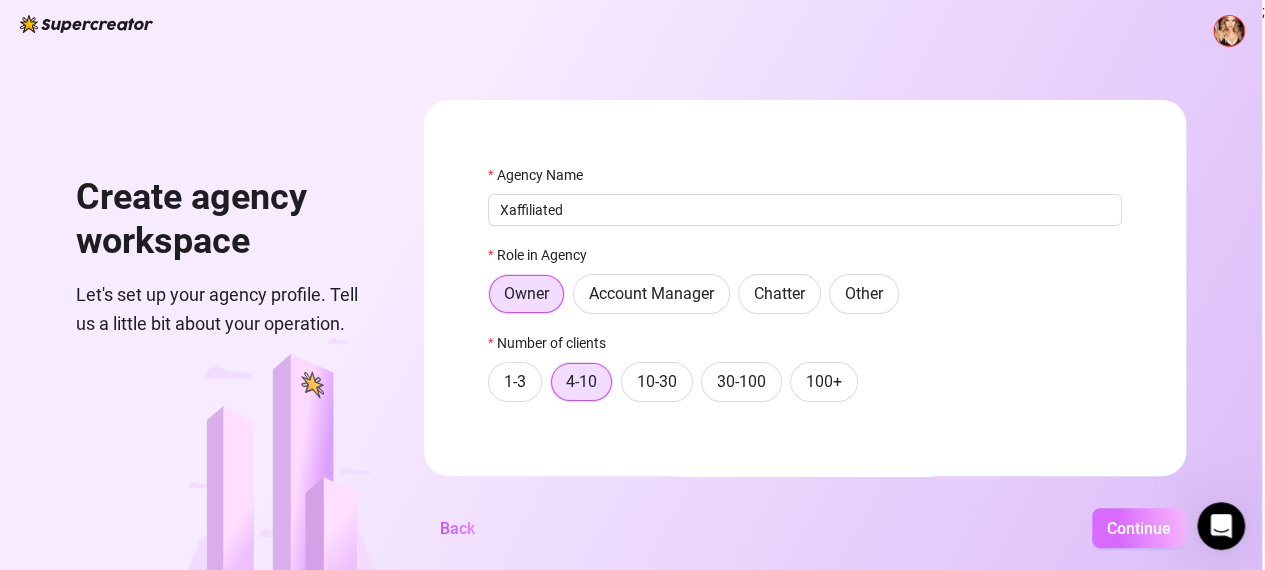click on "Continue" at bounding box center (1139, 528) 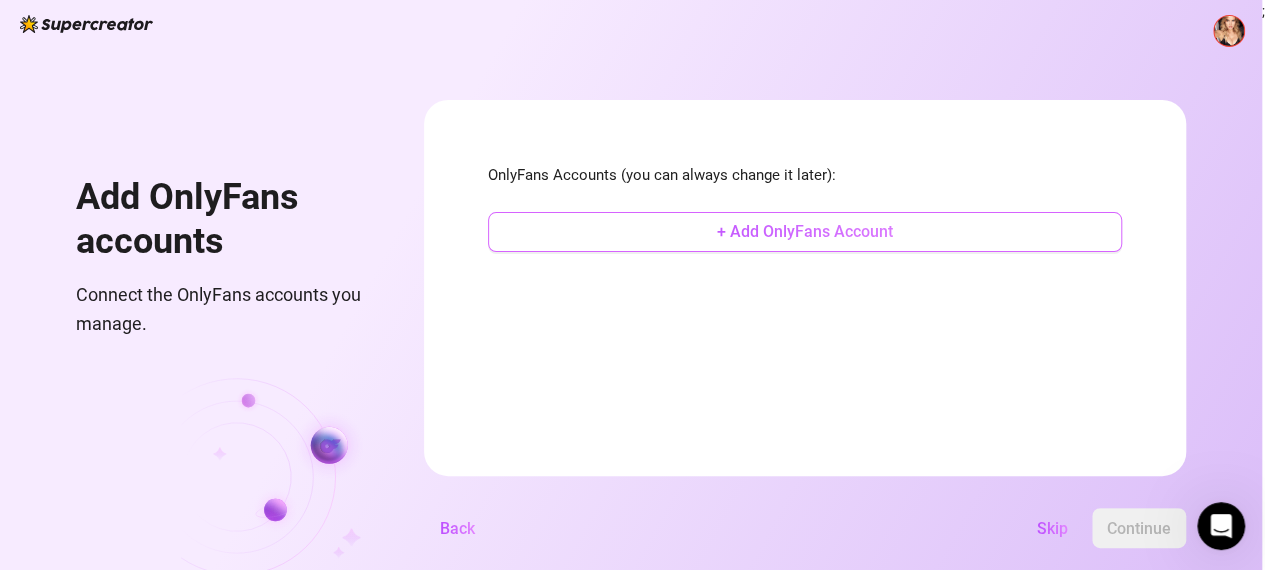 click on "+ Add OnlyFans Account" at bounding box center [805, 232] 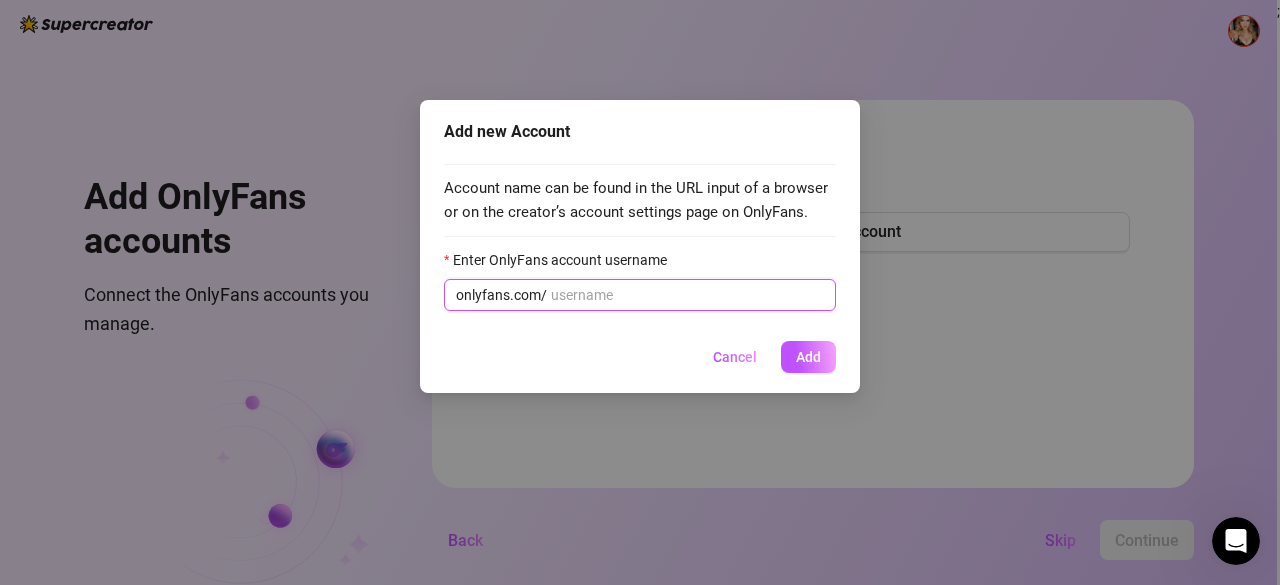 click on "Enter OnlyFans account username" at bounding box center [687, 295] 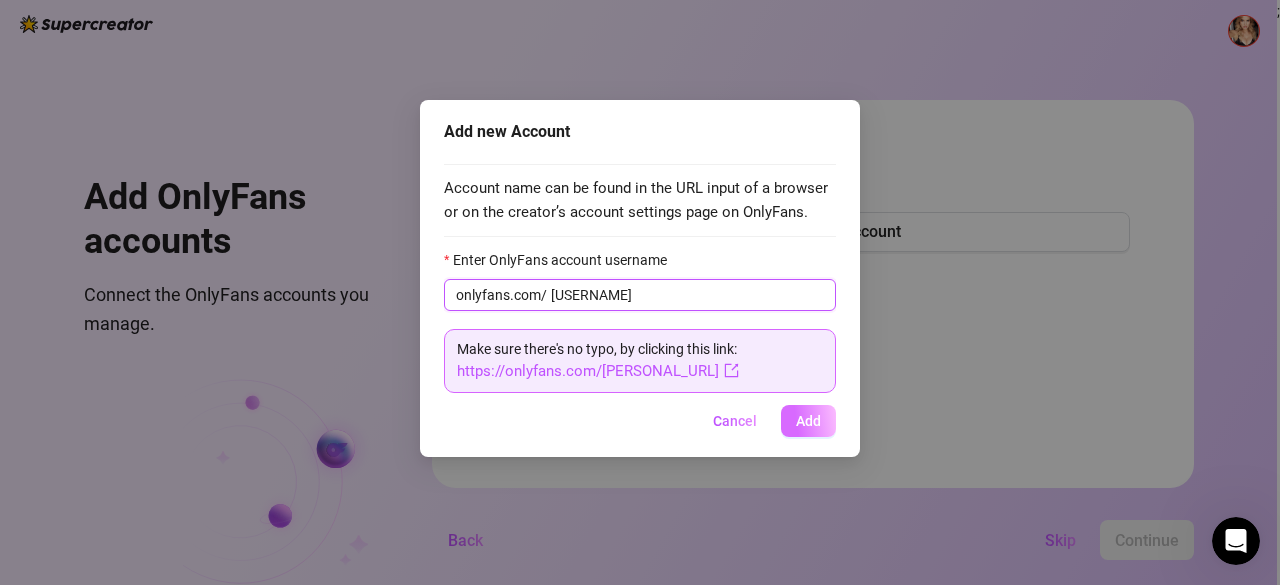 type on "[USERNAME]" 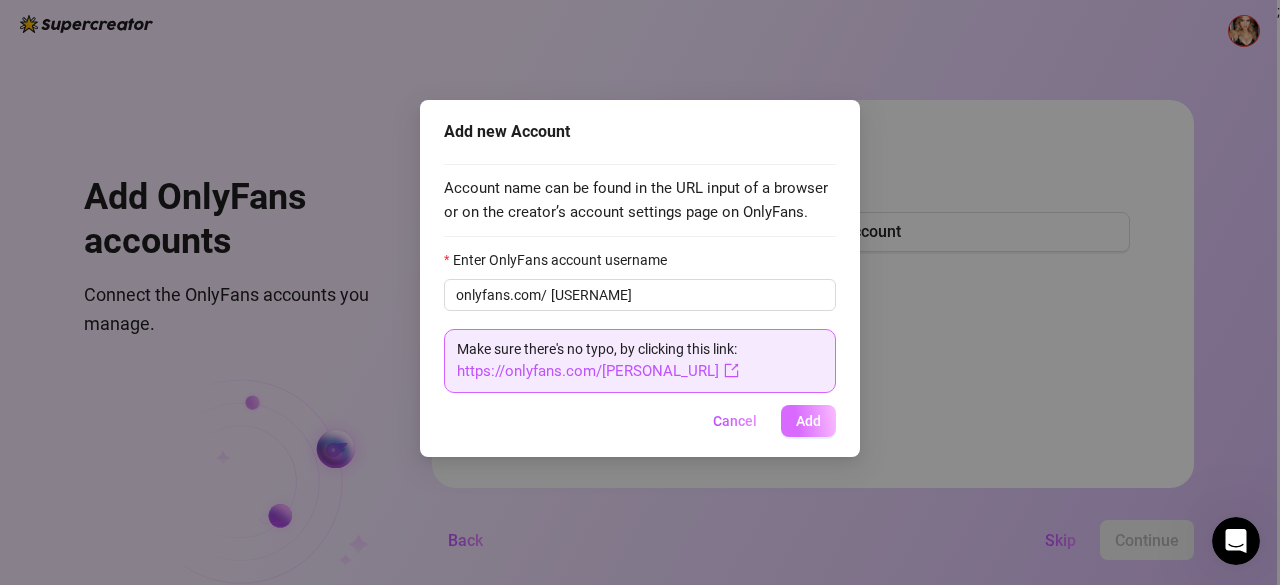 click on "Add" at bounding box center (808, 421) 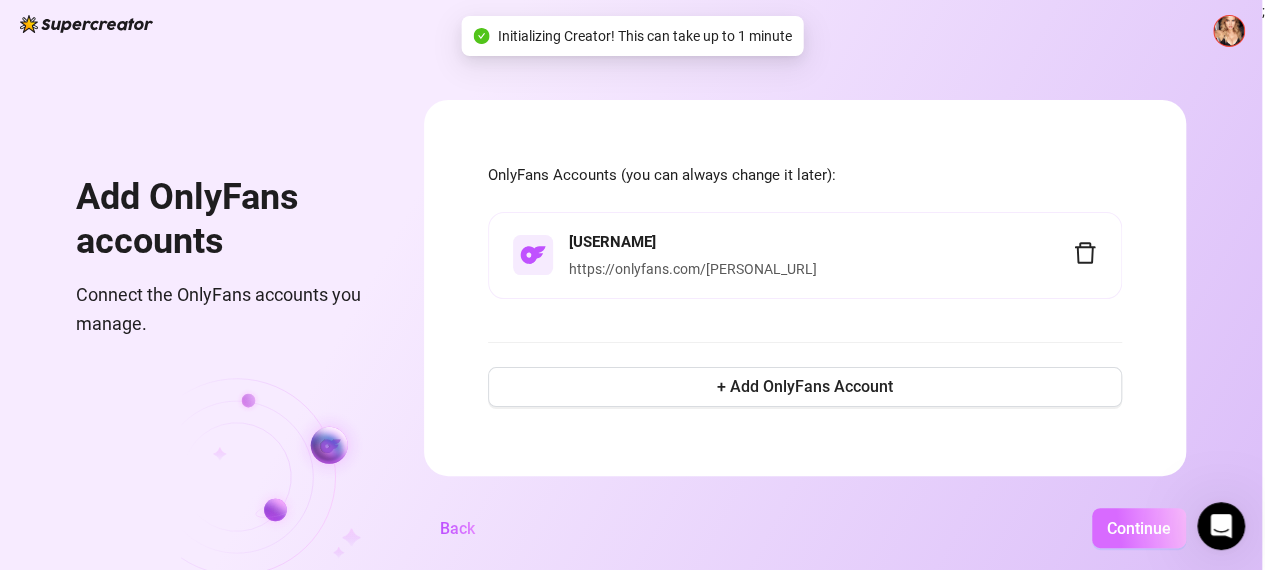 click on "Continue" at bounding box center [1139, 528] 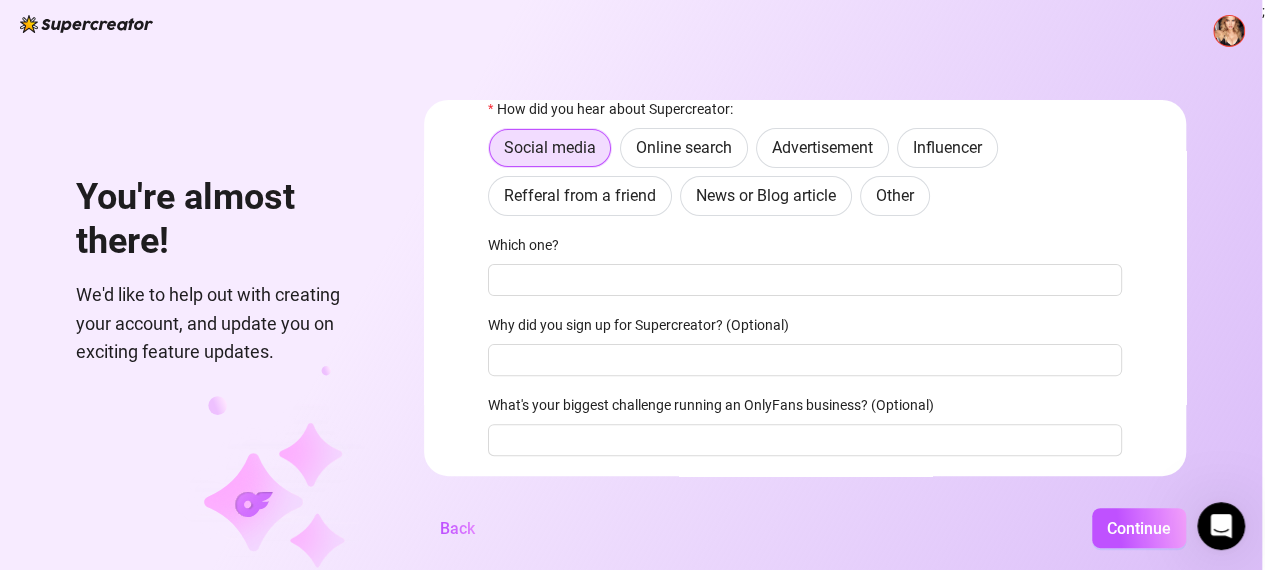 scroll, scrollTop: 254, scrollLeft: 0, axis: vertical 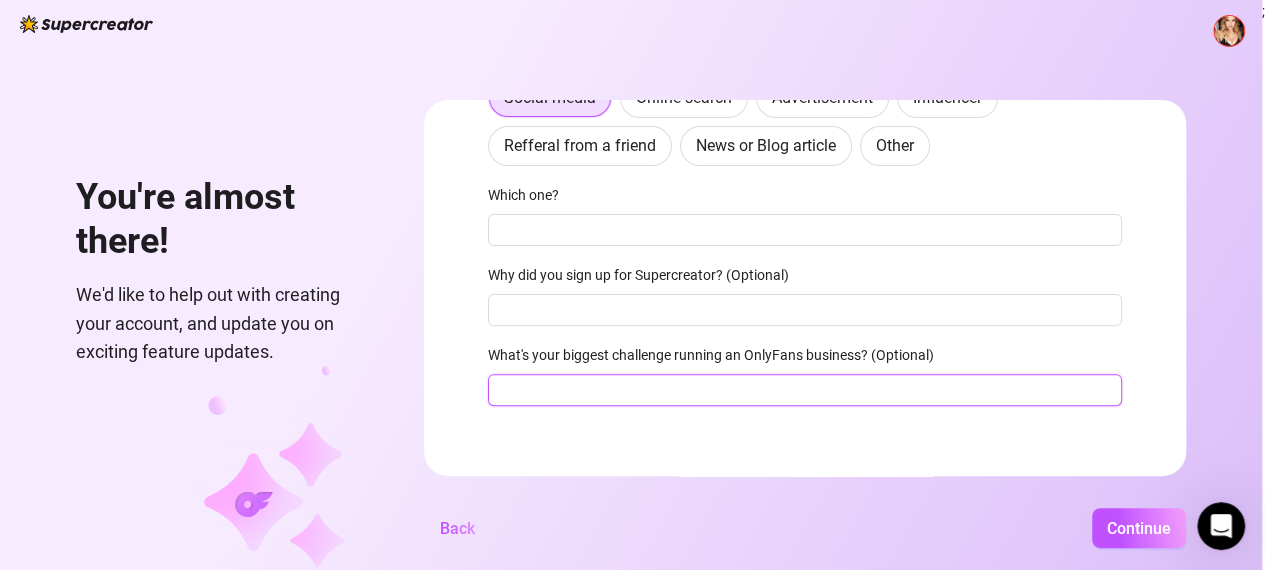 click on "What's your biggest challenge running an OnlyFans business? (Optional)" at bounding box center (805, 390) 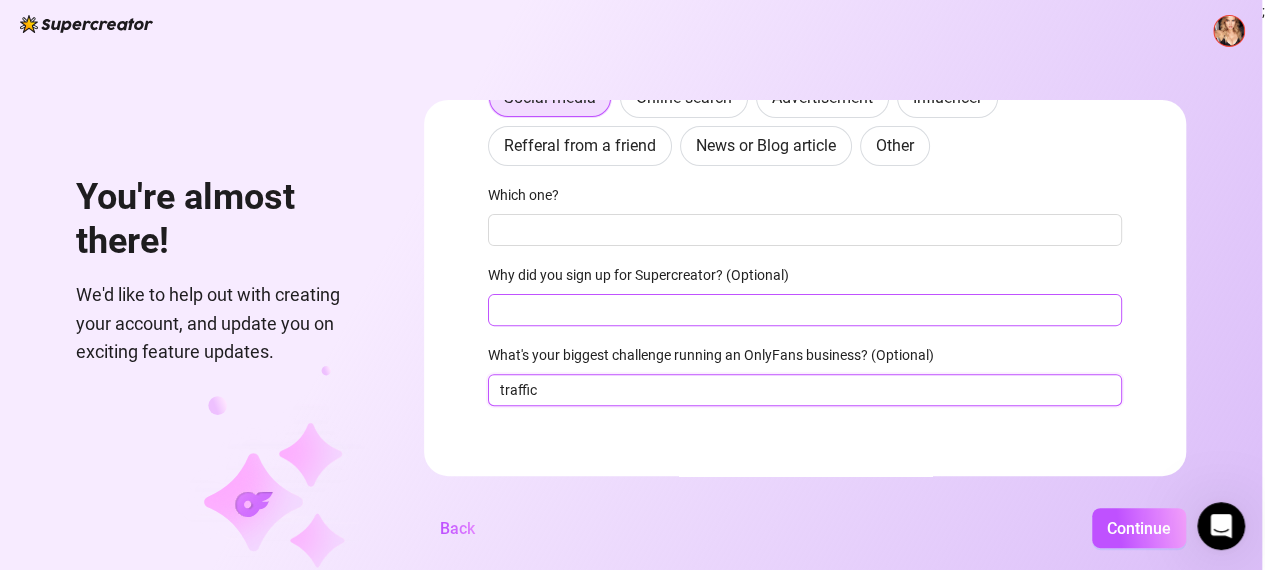 type on "traffic" 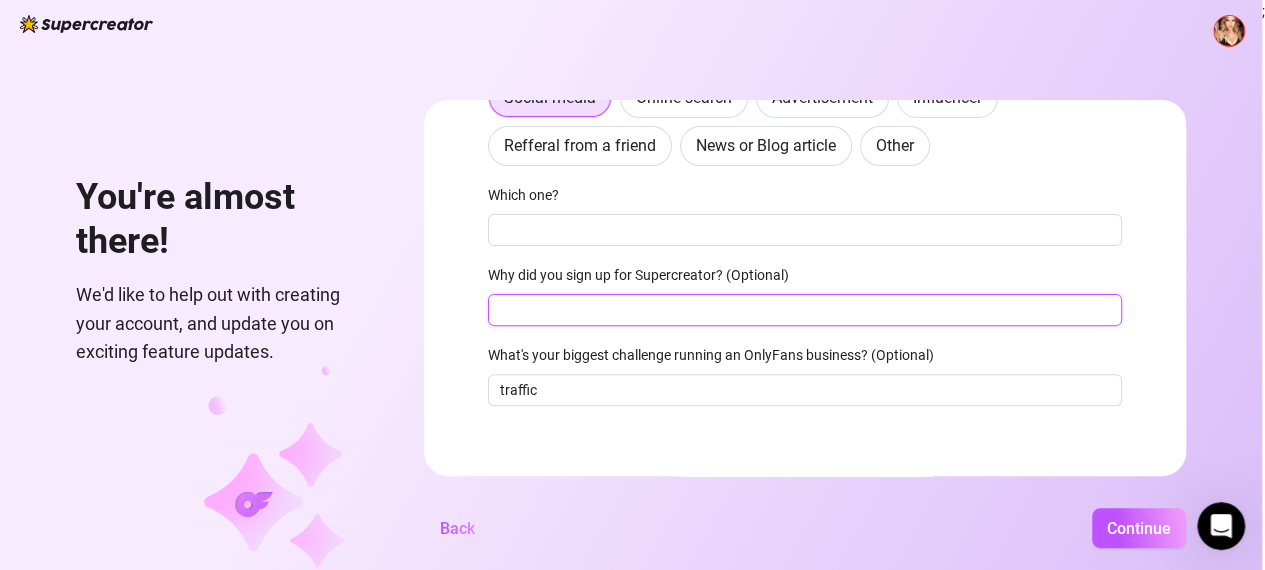 click on "Why did you sign up for Supercreator? (Optional)" at bounding box center (805, 310) 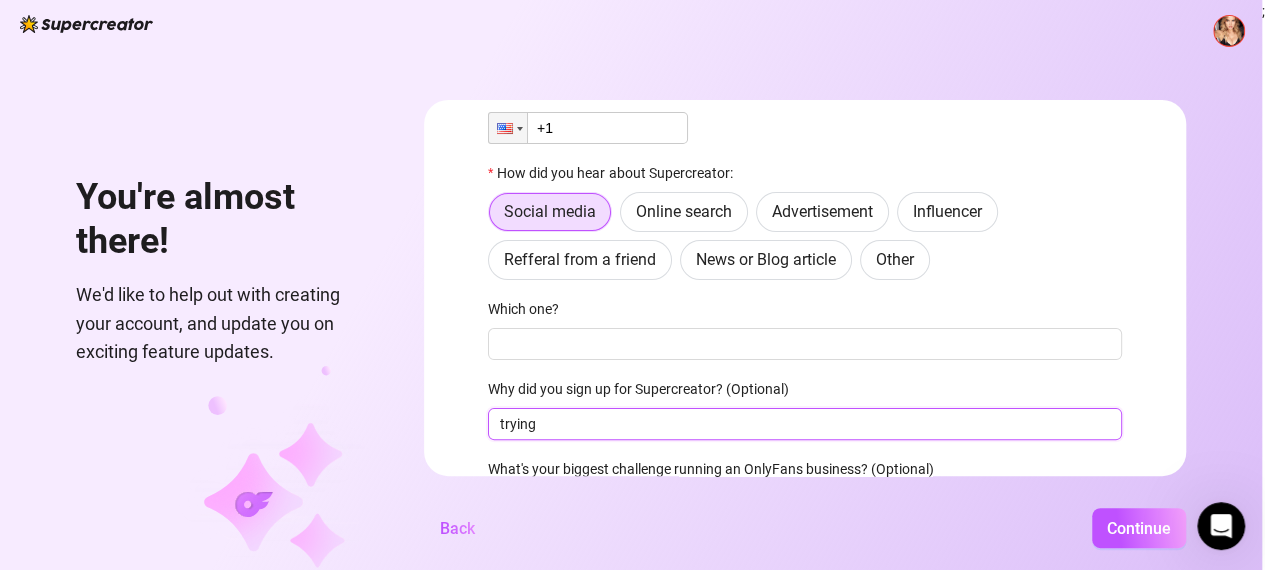 scroll, scrollTop: 139, scrollLeft: 0, axis: vertical 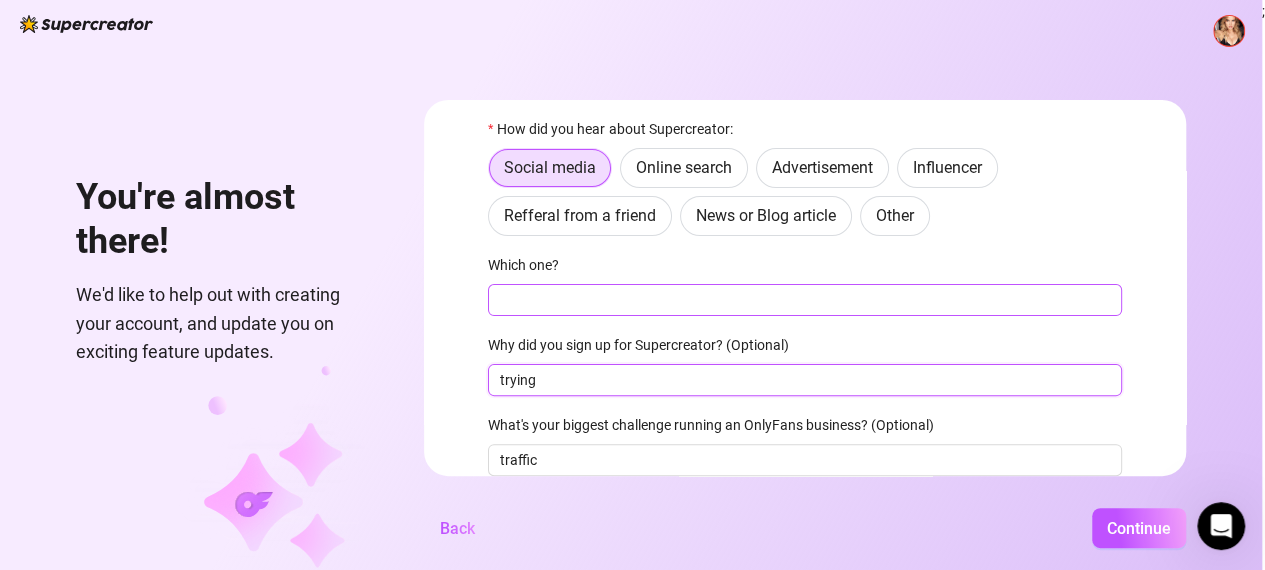 type on "trying" 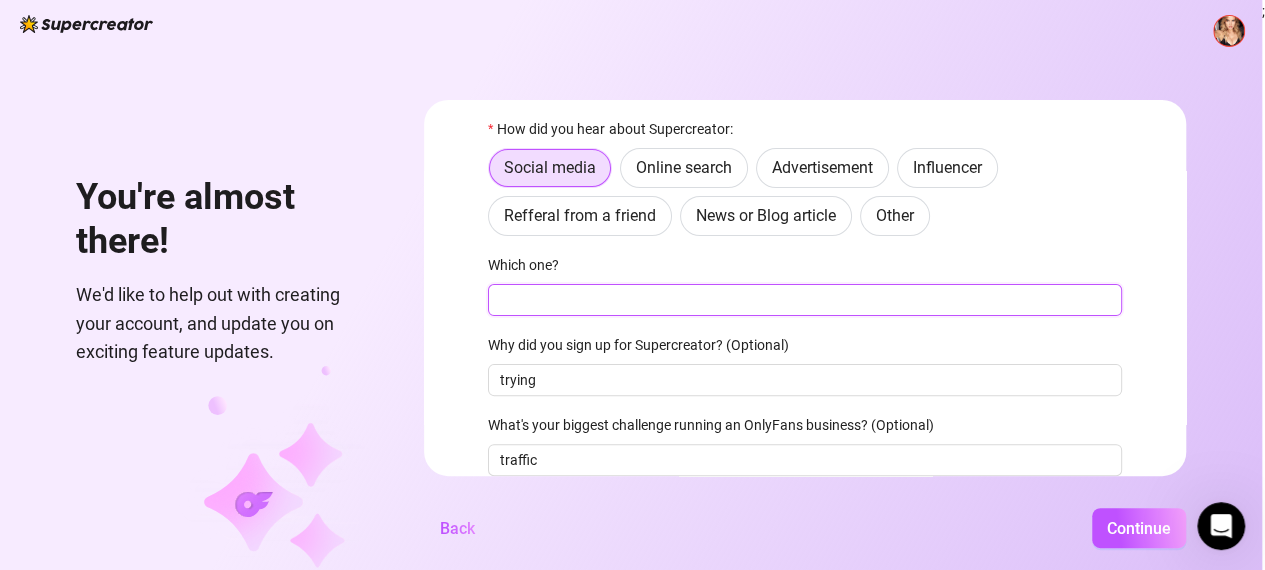 click on "Which one?" at bounding box center (805, 300) 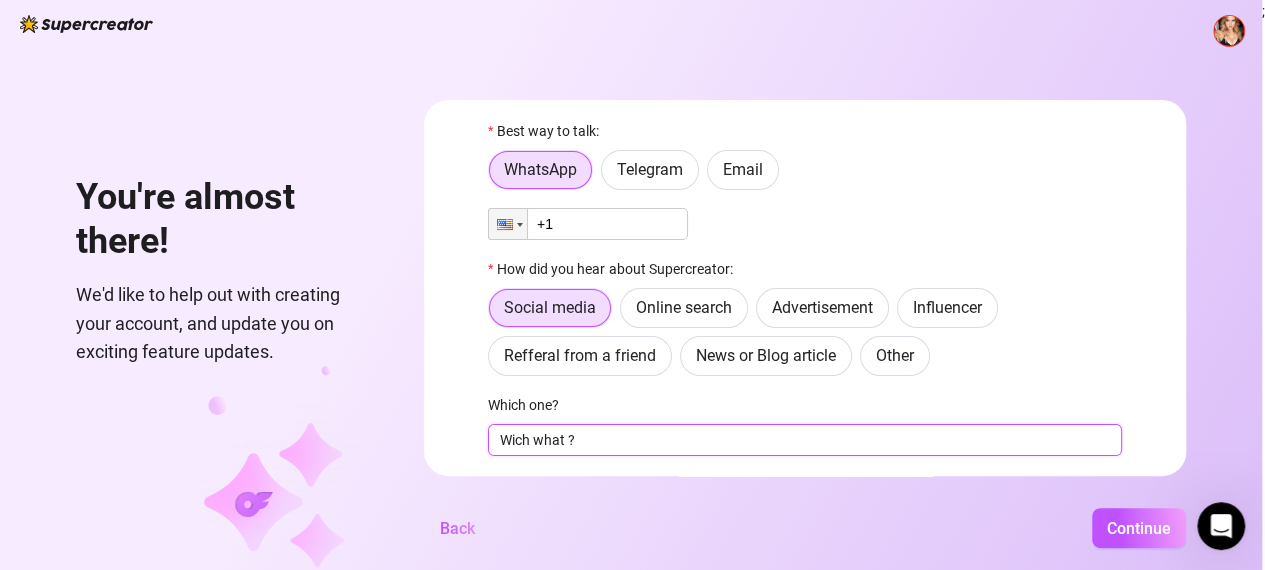 scroll, scrollTop: 0, scrollLeft: 0, axis: both 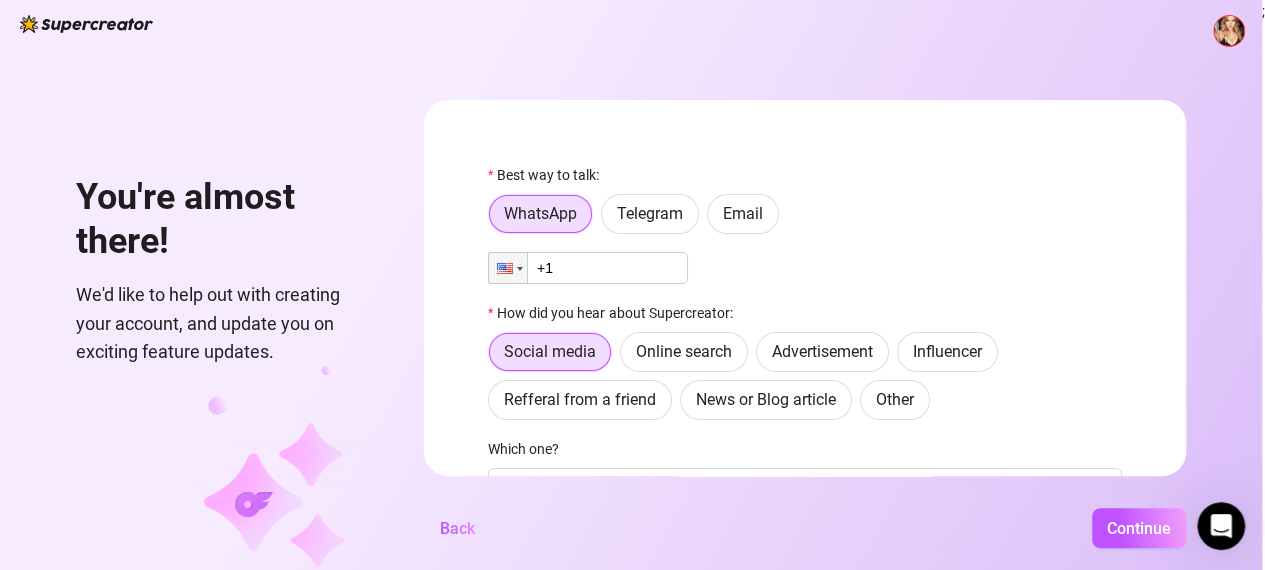 drag, startPoint x: 630, startPoint y: 263, endPoint x: 552, endPoint y: 275, distance: 78.91768 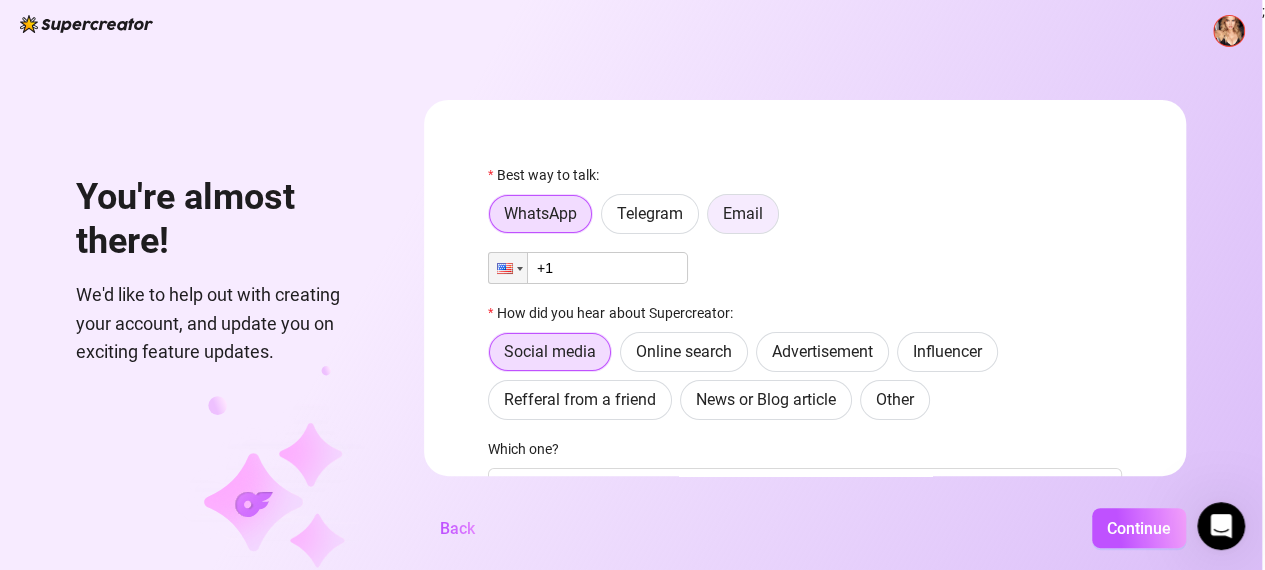 click on "Email" at bounding box center [743, 213] 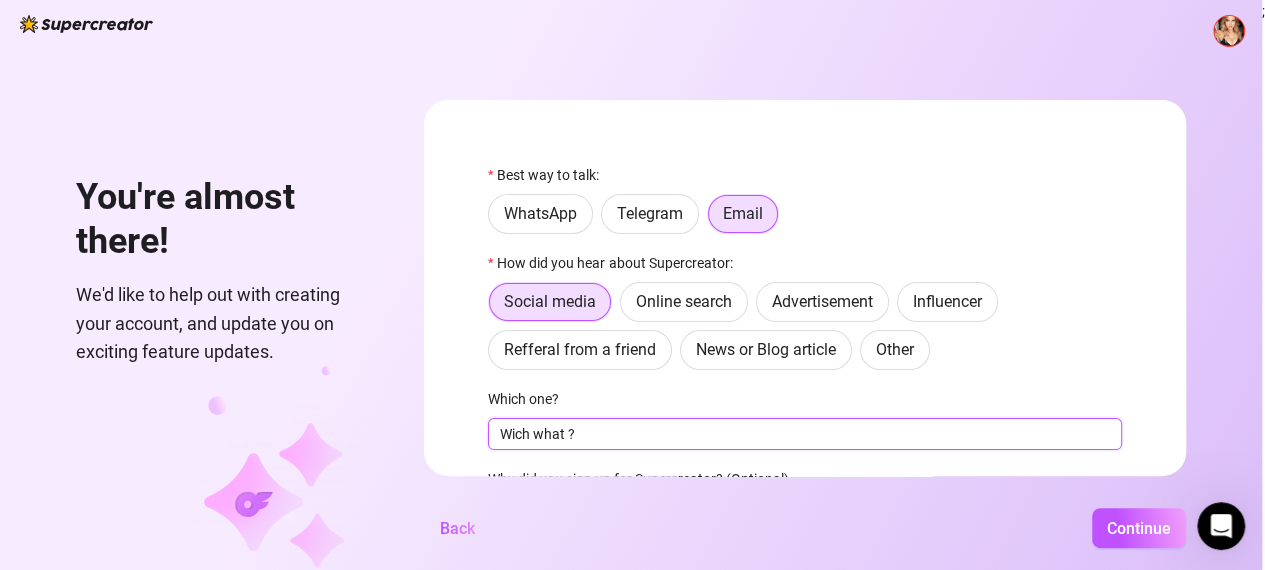 click on "Wich what ?" at bounding box center (805, 434) 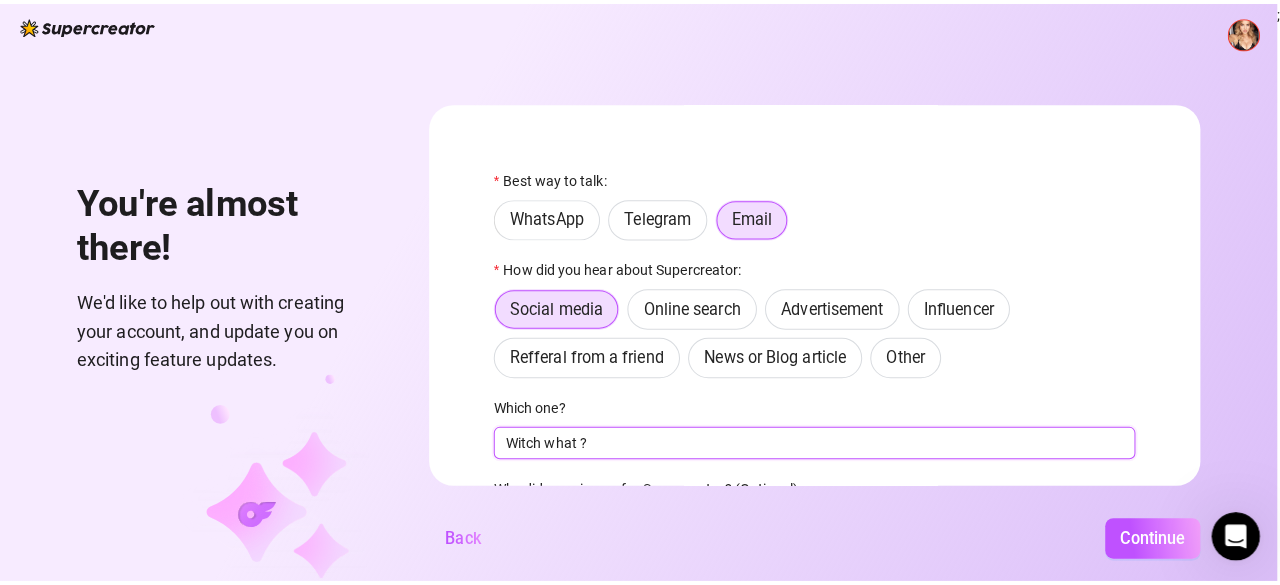 scroll, scrollTop: 204, scrollLeft: 0, axis: vertical 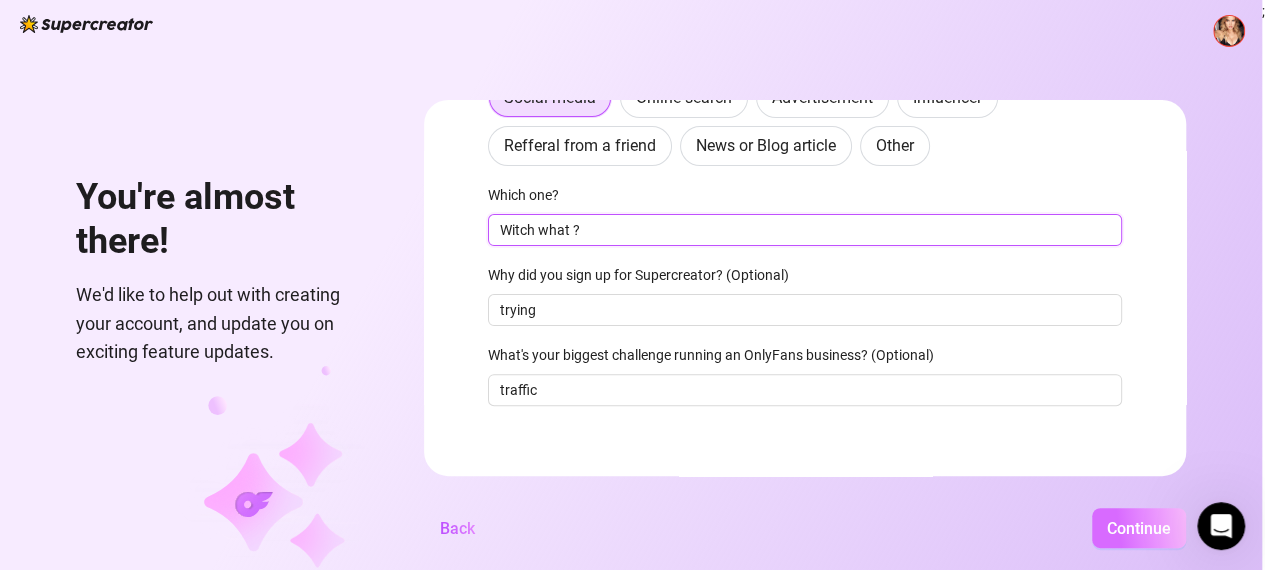 type on "Witch what ?" 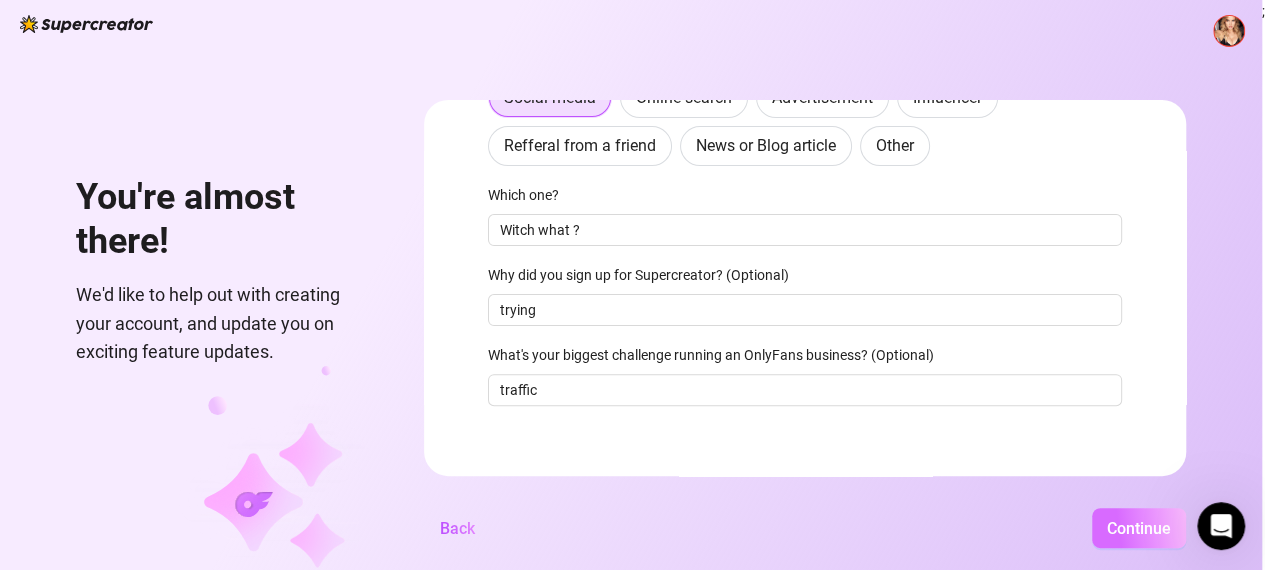 click on "Continue" at bounding box center (1139, 528) 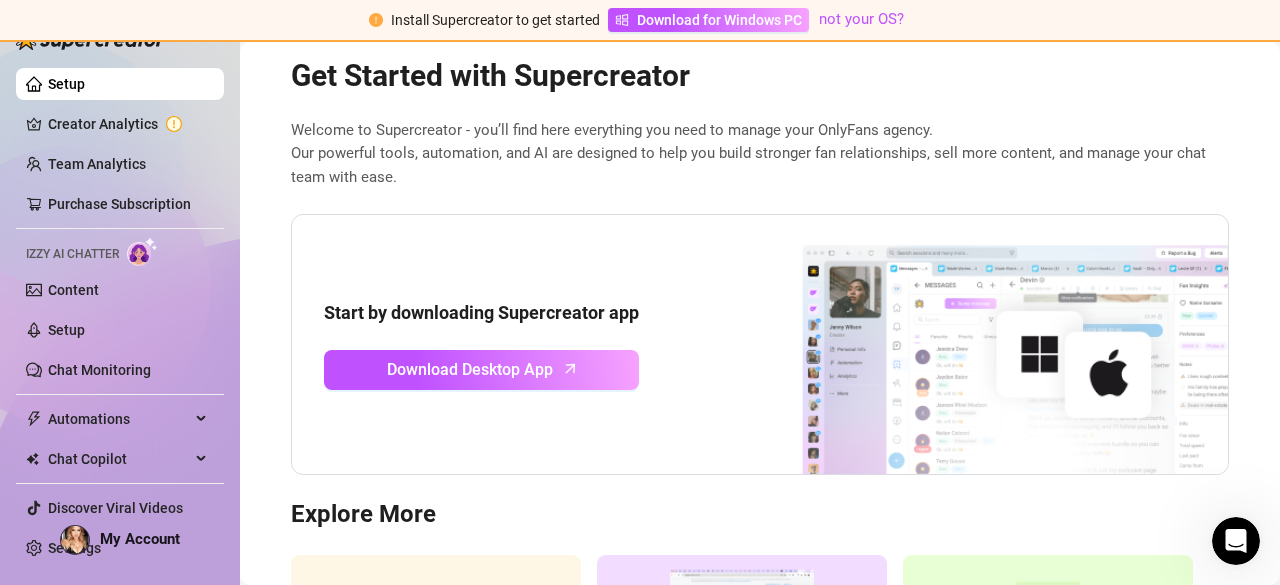 scroll, scrollTop: 0, scrollLeft: 0, axis: both 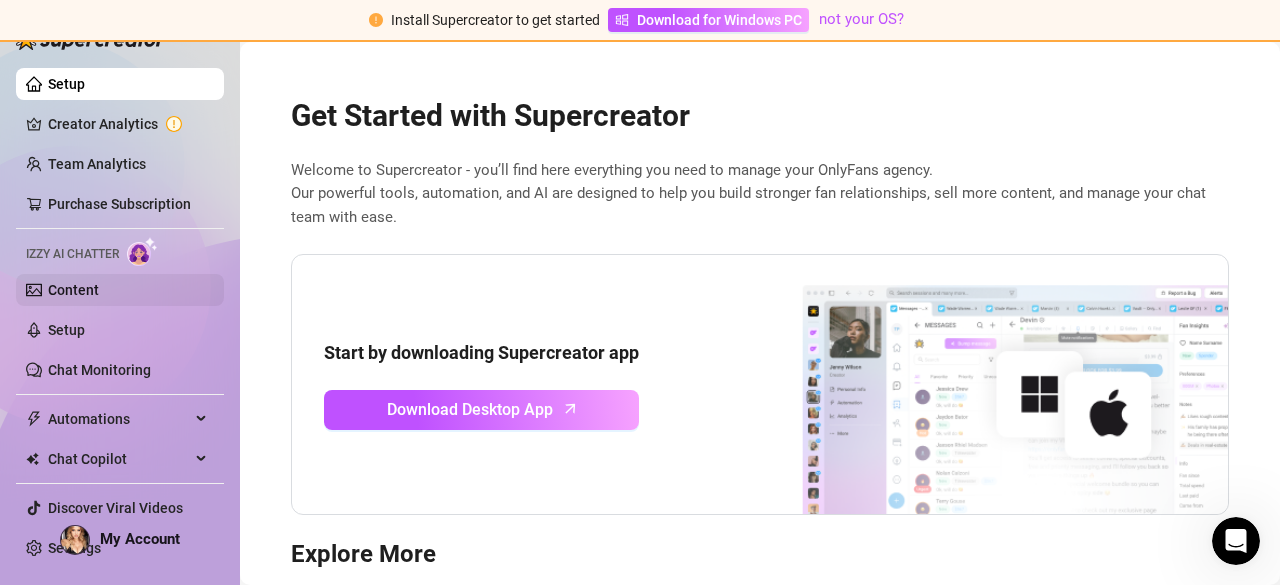 click on "Content" at bounding box center [73, 290] 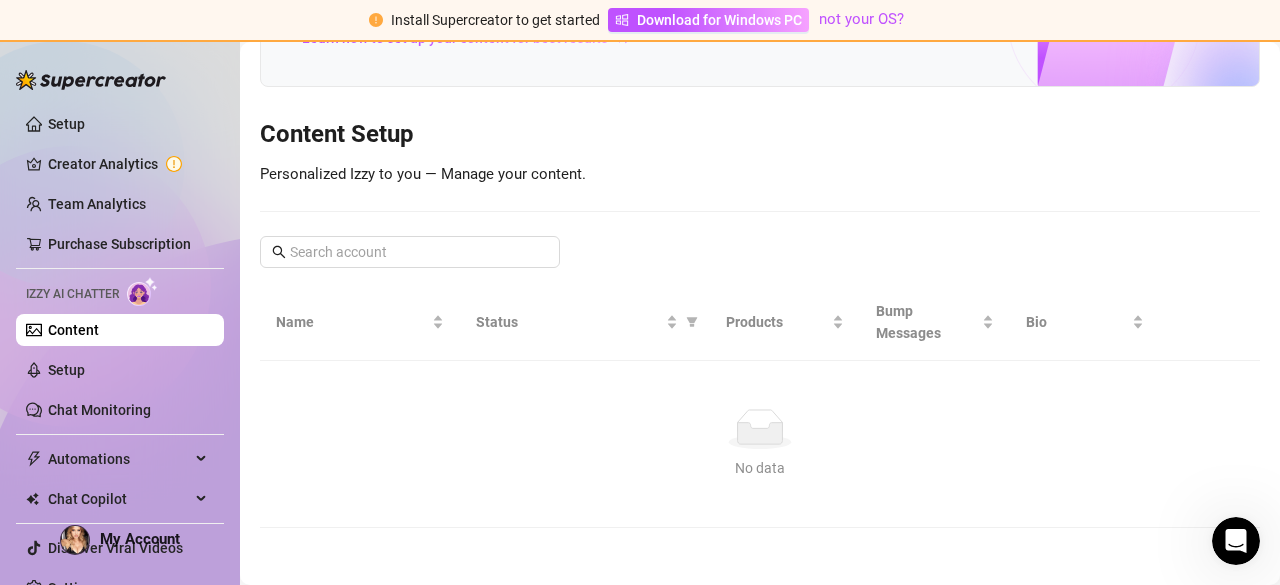 scroll, scrollTop: 0, scrollLeft: 0, axis: both 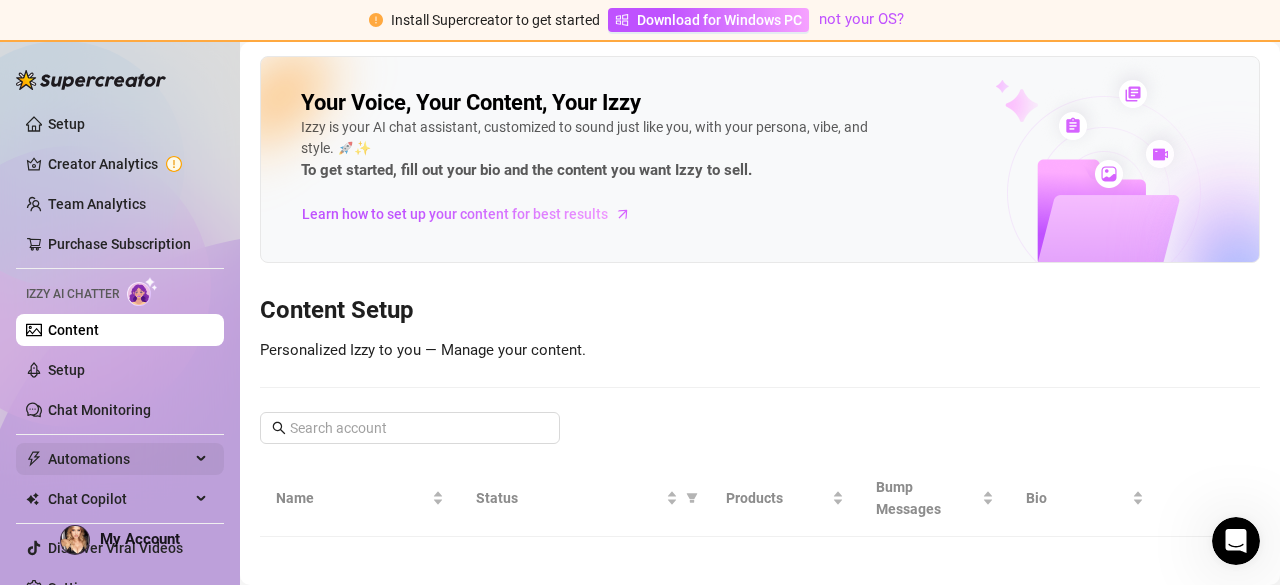 click on "Automations" at bounding box center (119, 459) 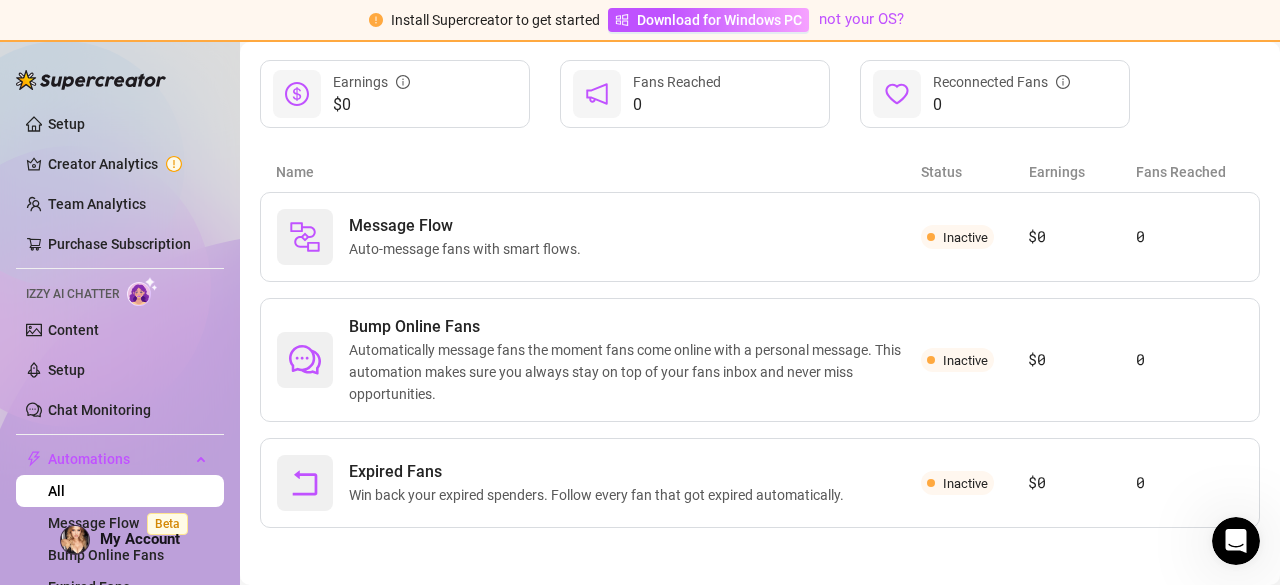 scroll, scrollTop: 0, scrollLeft: 0, axis: both 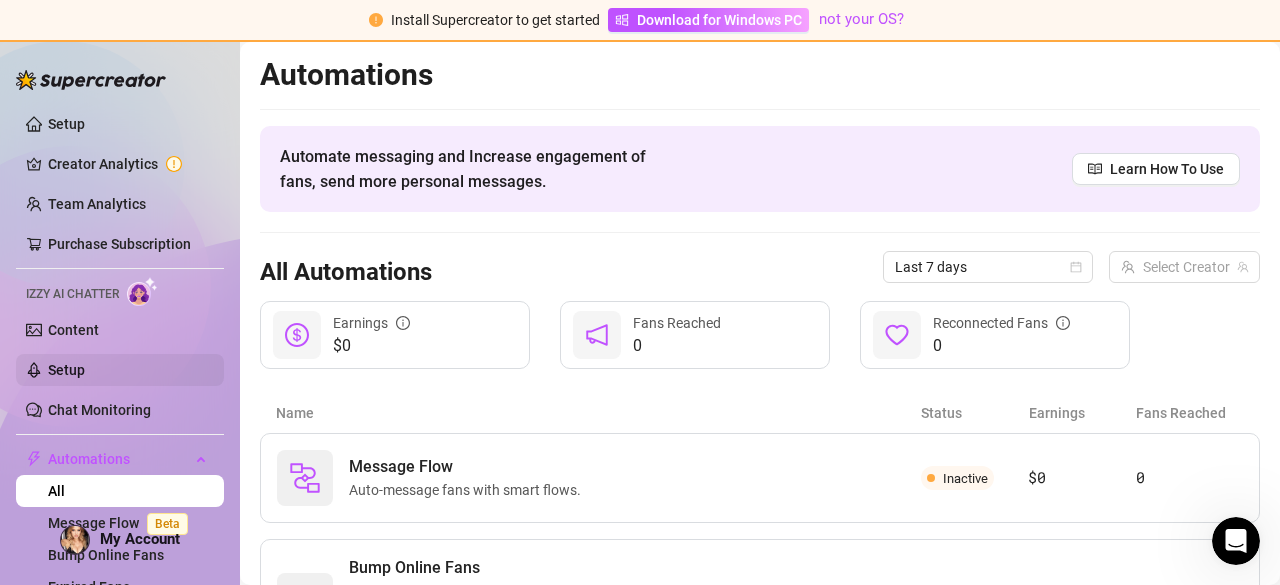 click on "Setup" at bounding box center (66, 370) 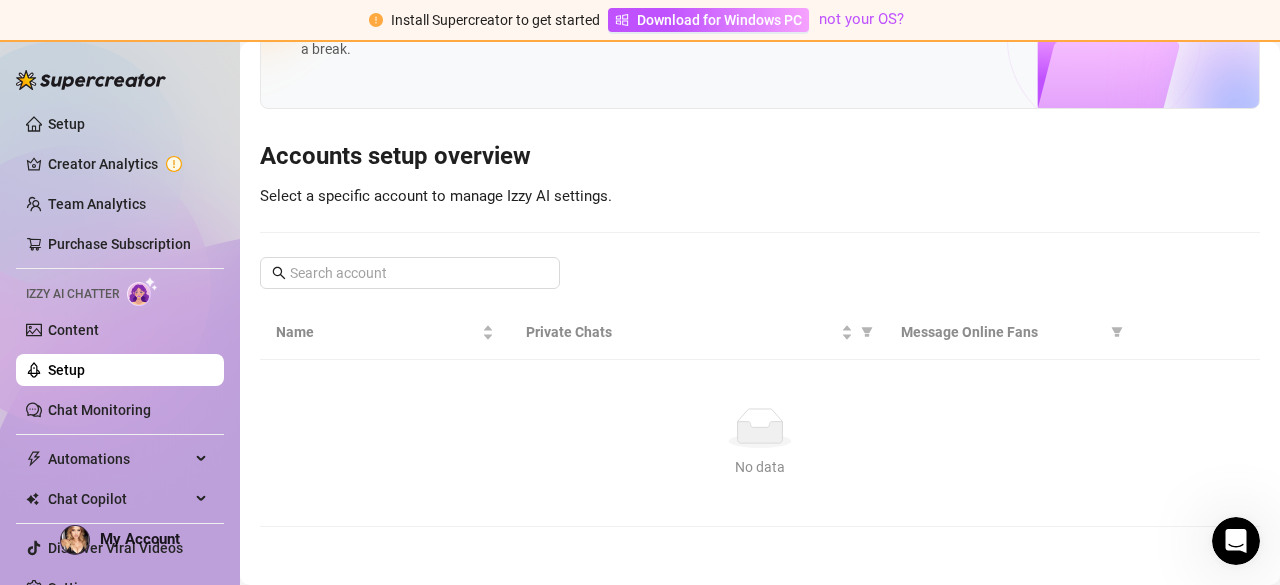 scroll, scrollTop: 0, scrollLeft: 0, axis: both 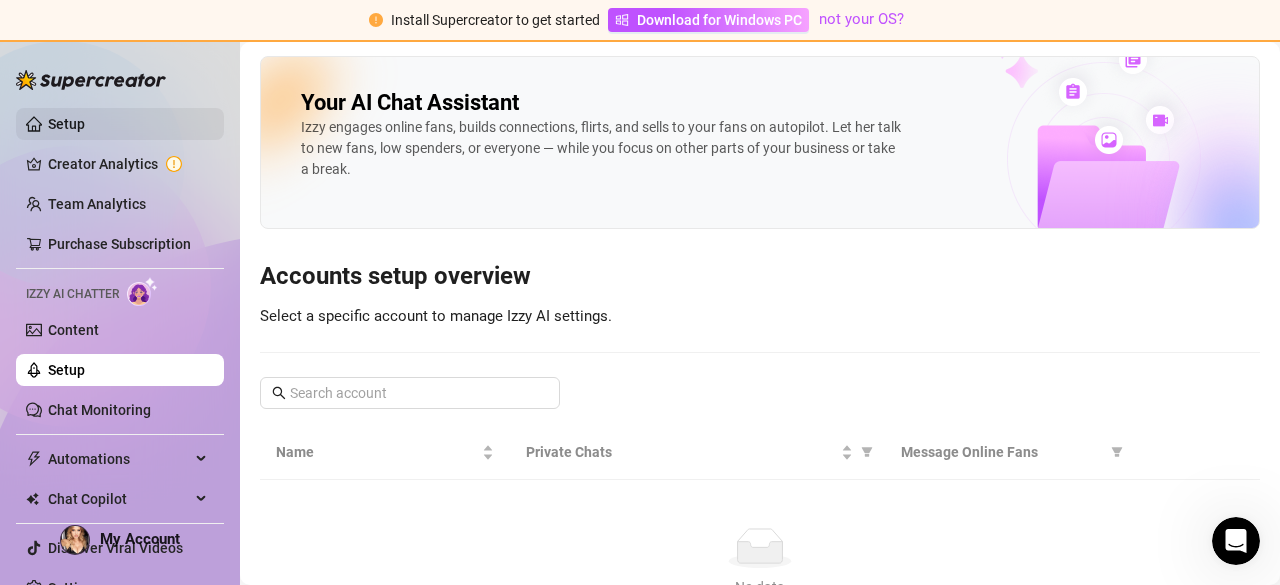 click on "Setup" at bounding box center [66, 124] 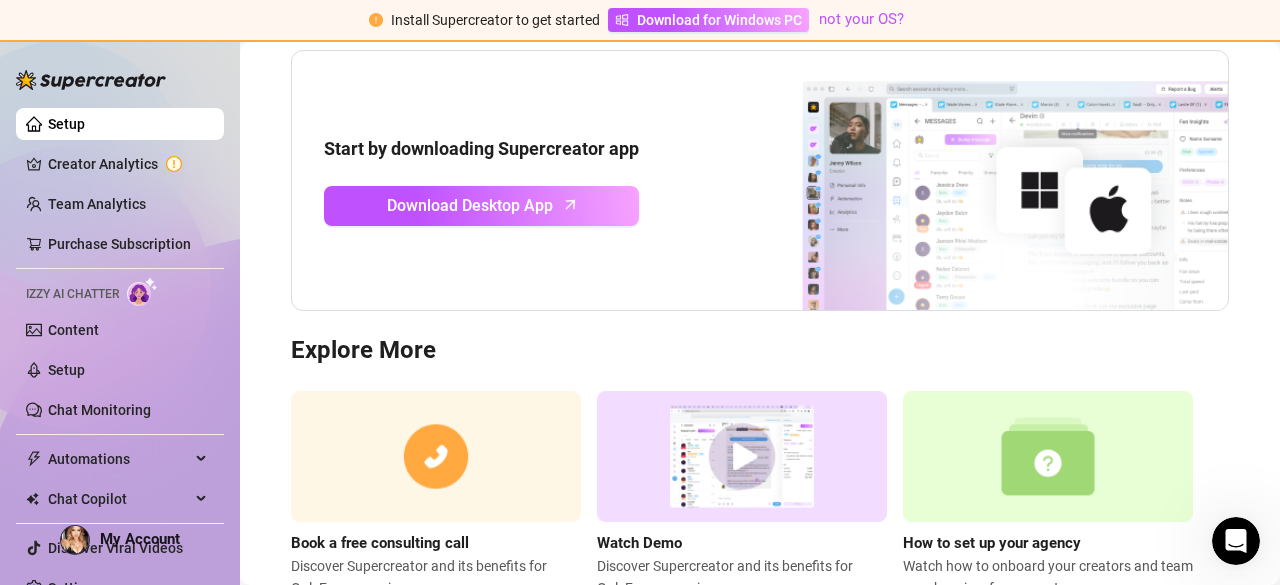 scroll, scrollTop: 277, scrollLeft: 0, axis: vertical 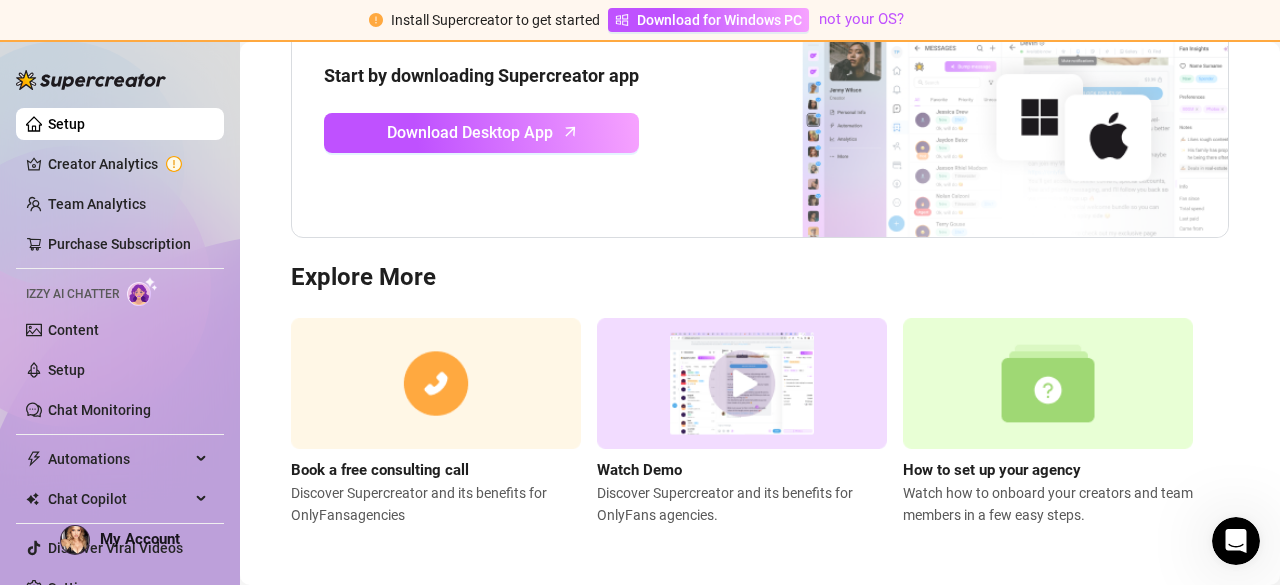 click at bounding box center (1048, 383) 